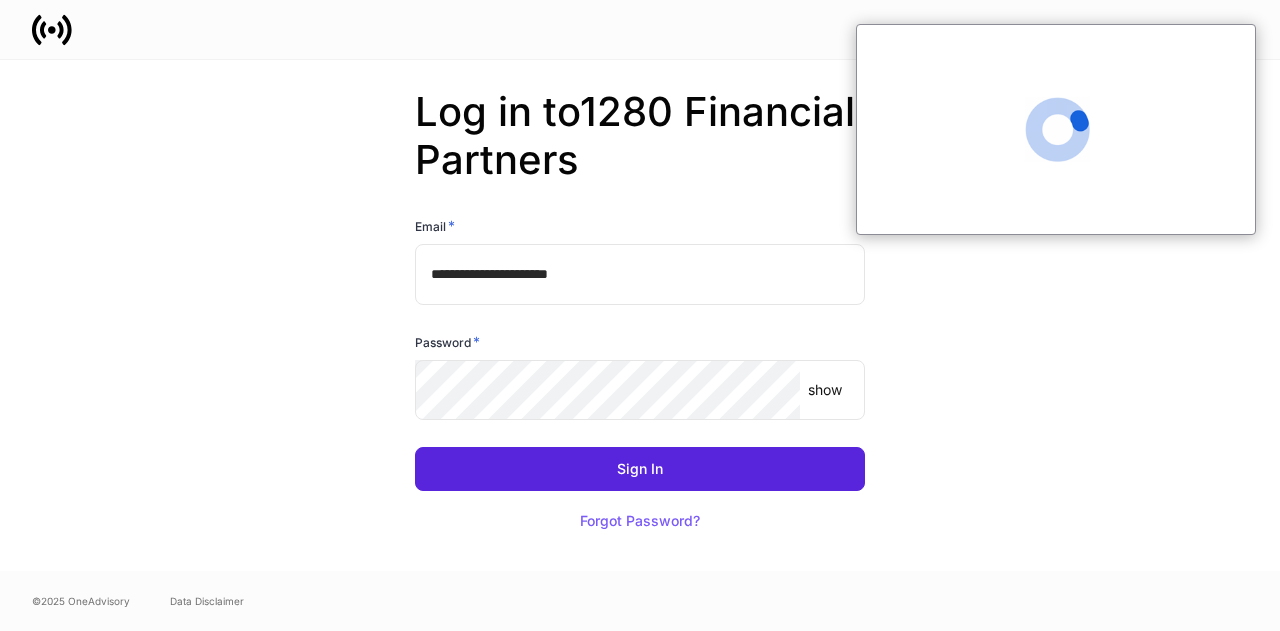 scroll, scrollTop: 0, scrollLeft: 0, axis: both 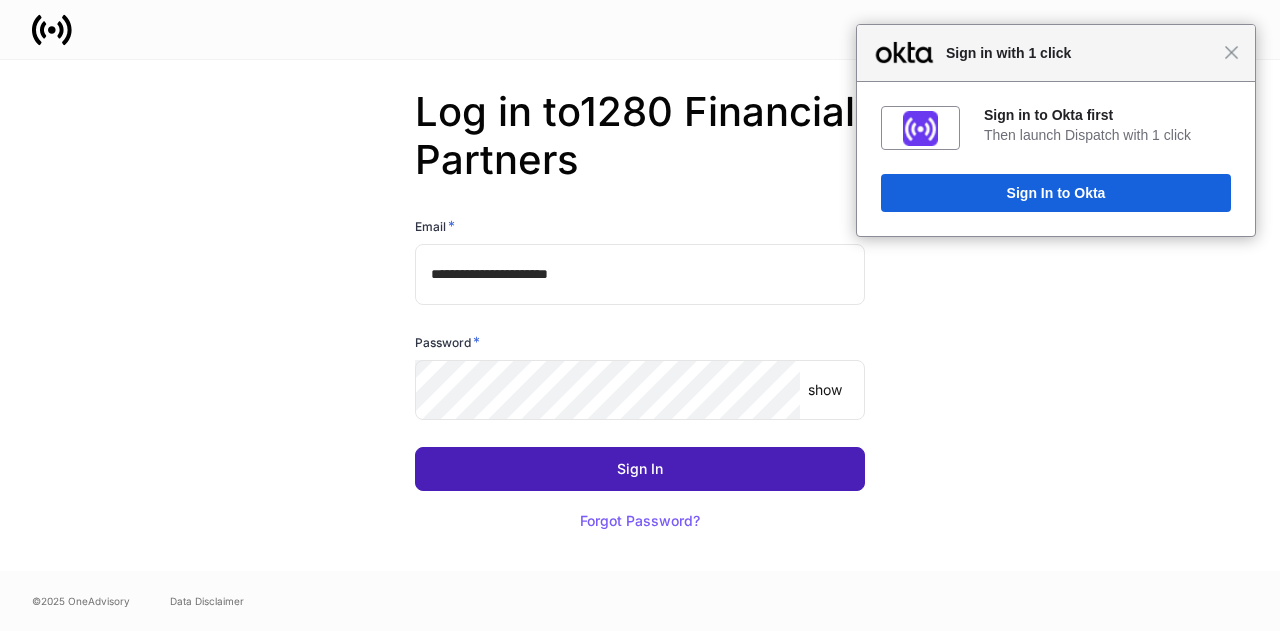 click on "Sign In" at bounding box center [640, 469] 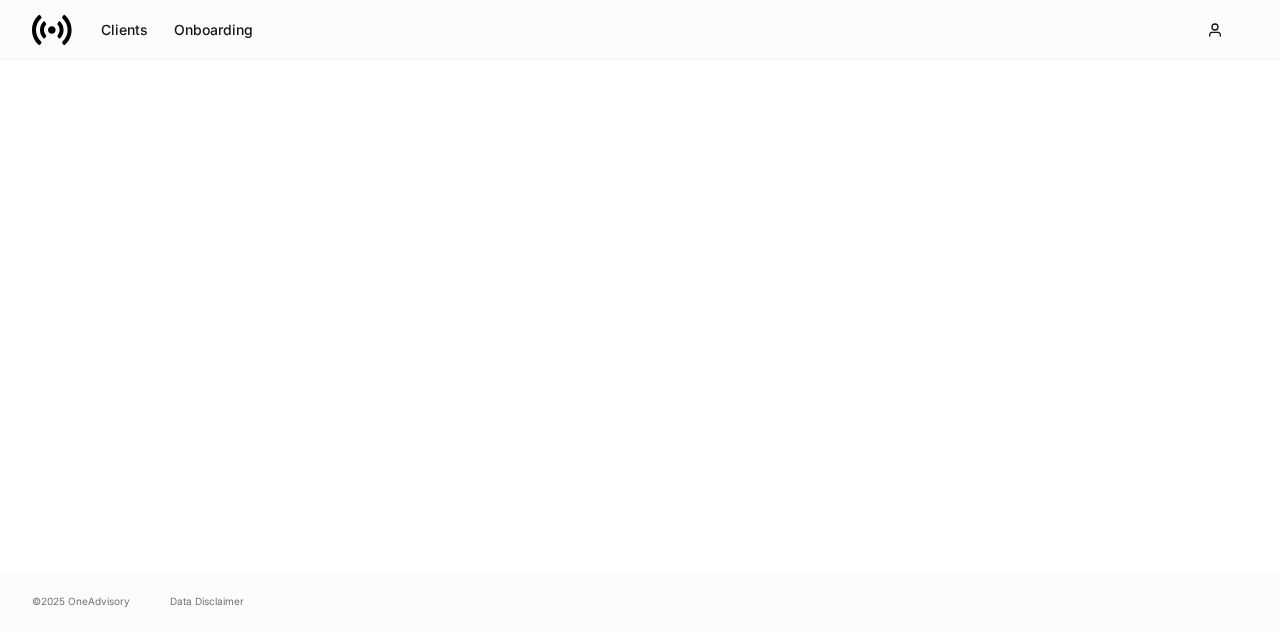 scroll, scrollTop: 0, scrollLeft: 0, axis: both 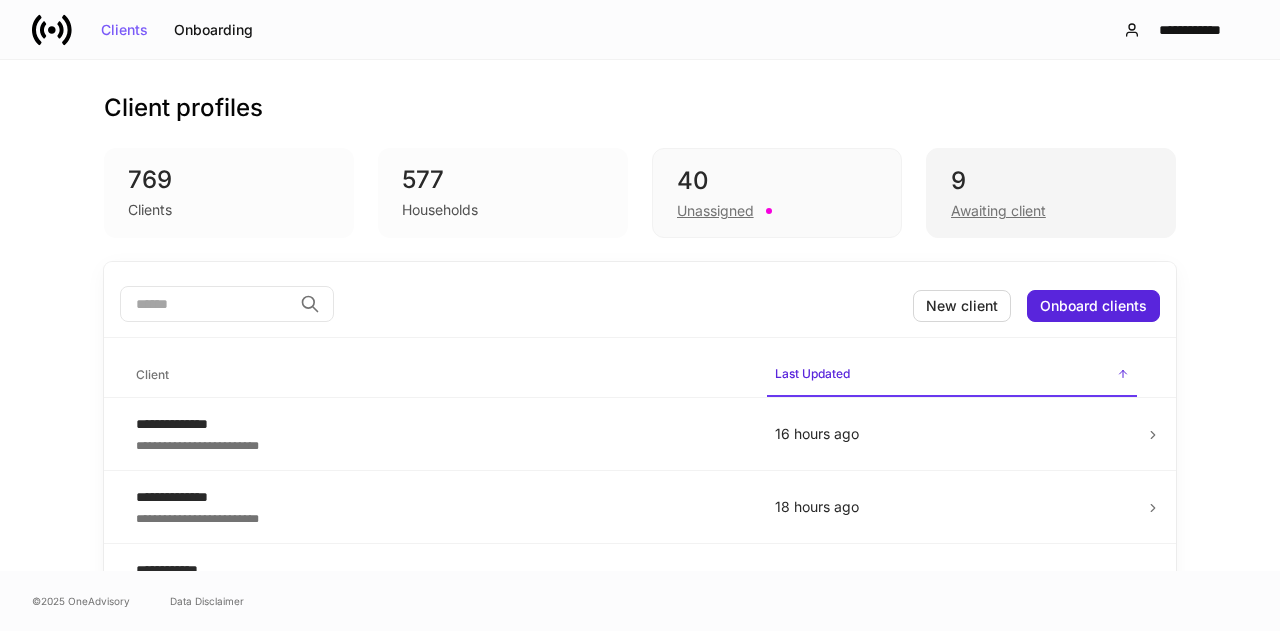 click on "Awaiting client" at bounding box center [998, 211] 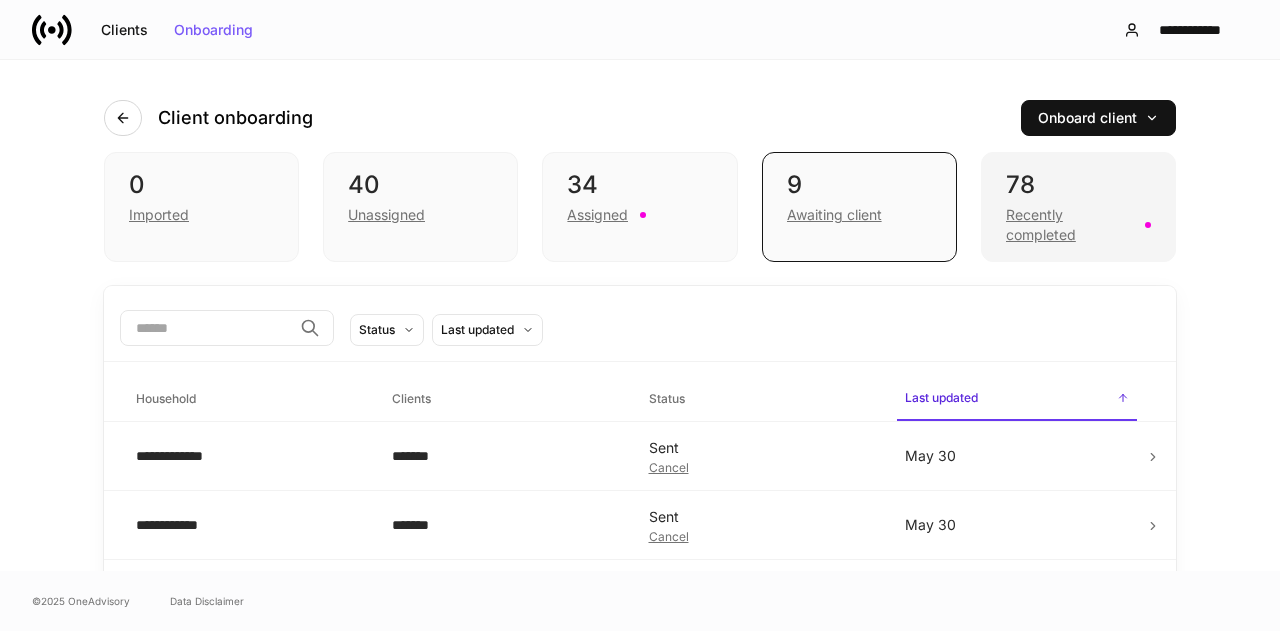 click on "Recently completed" at bounding box center (1069, 225) 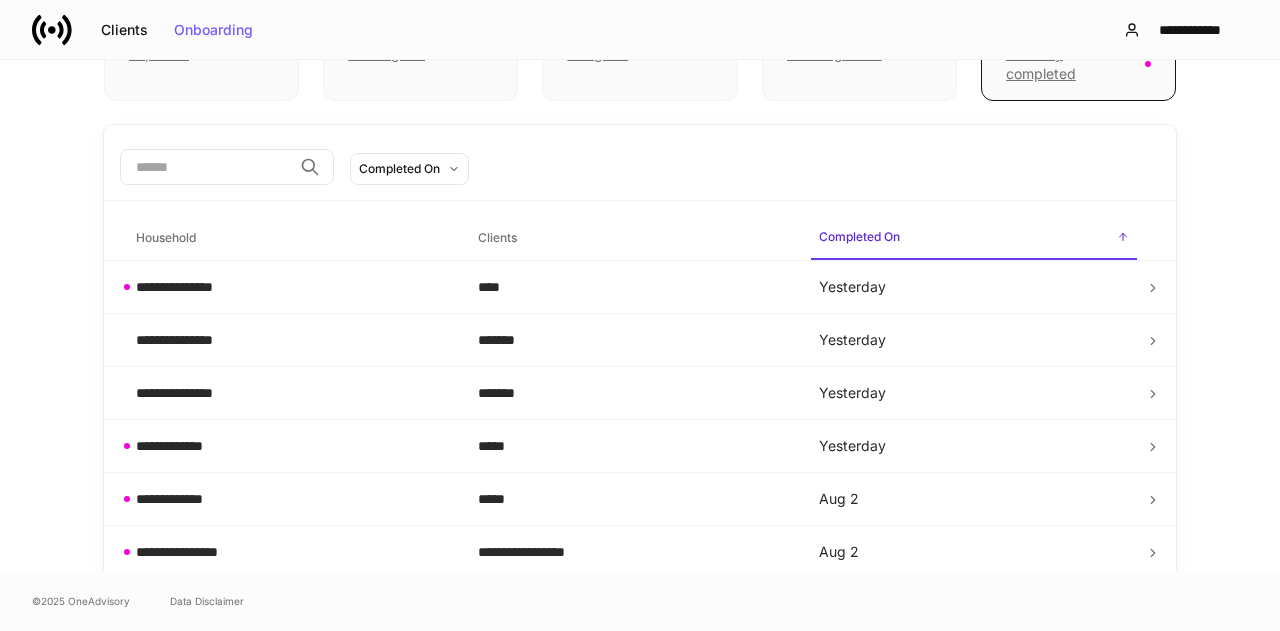 scroll, scrollTop: 202, scrollLeft: 0, axis: vertical 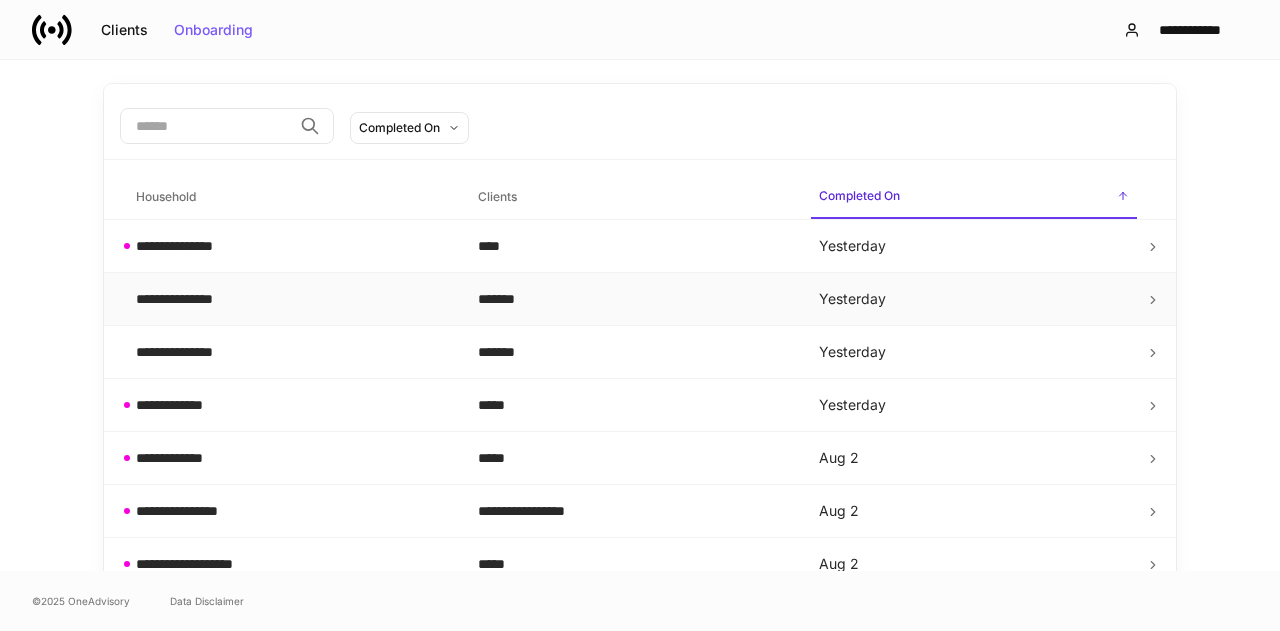 click on "**********" at bounding box center (189, 299) 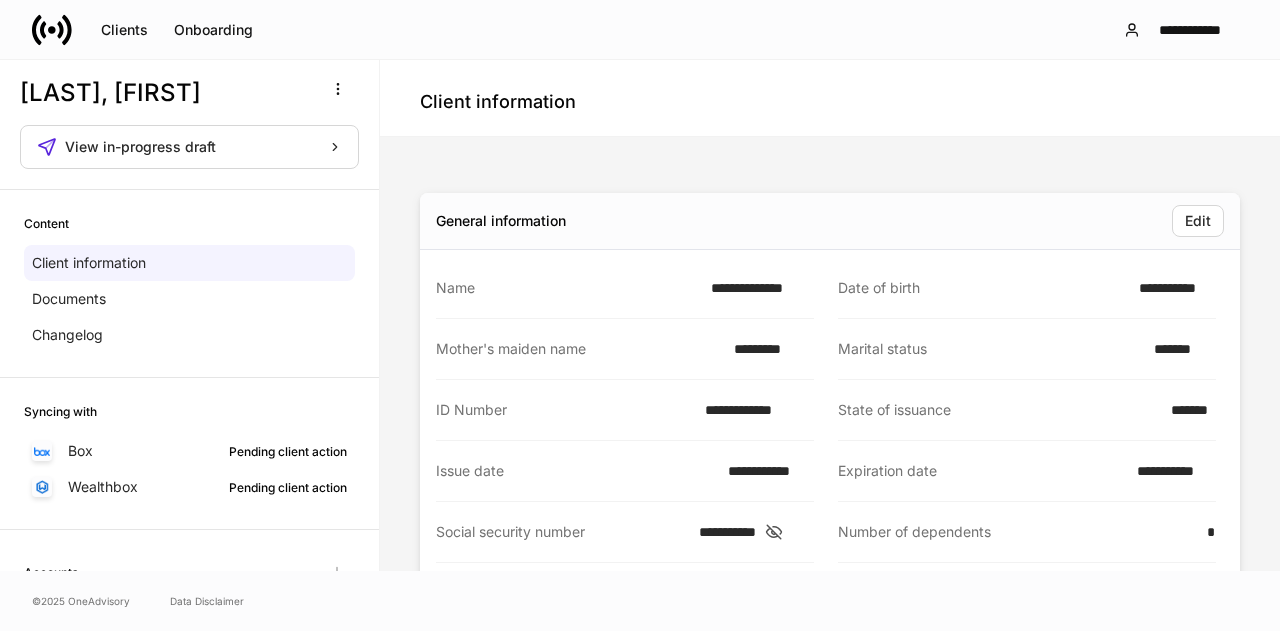scroll, scrollTop: 0, scrollLeft: 0, axis: both 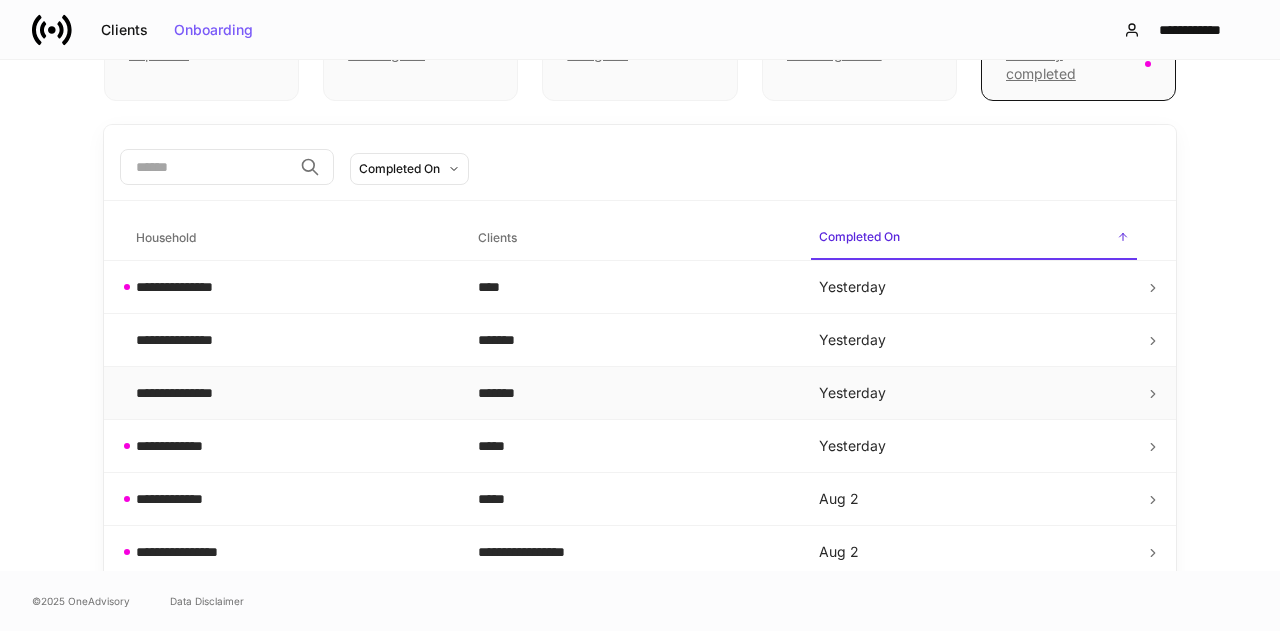 click on "**********" at bounding box center [189, 393] 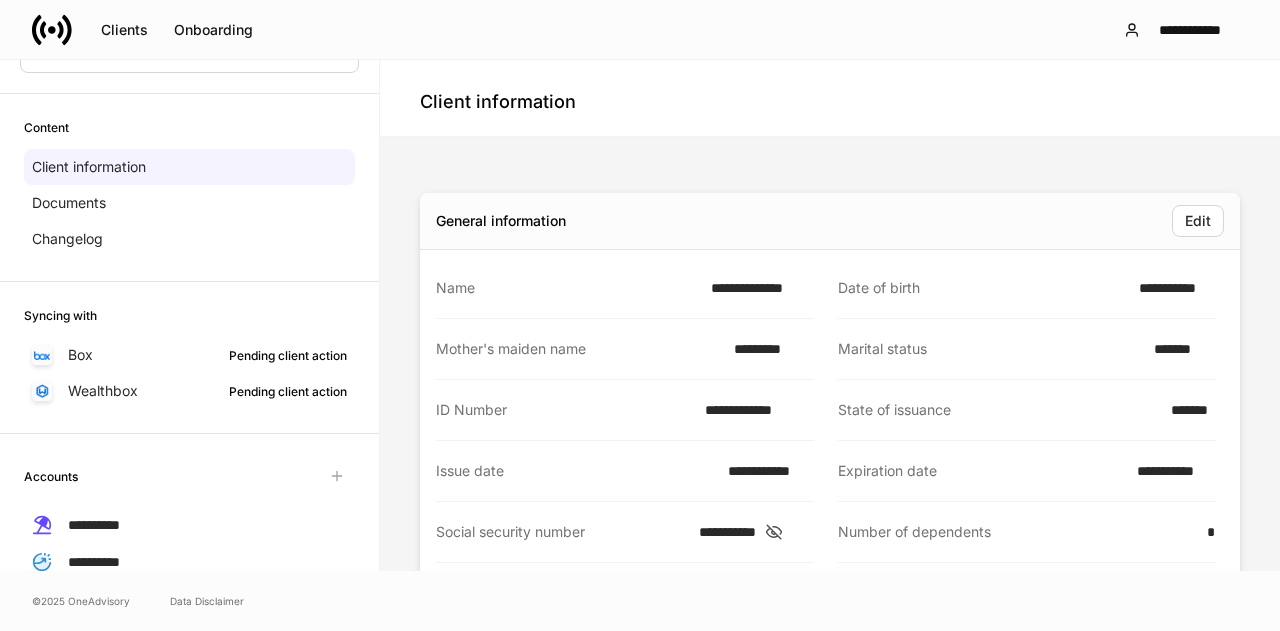 scroll, scrollTop: 0, scrollLeft: 0, axis: both 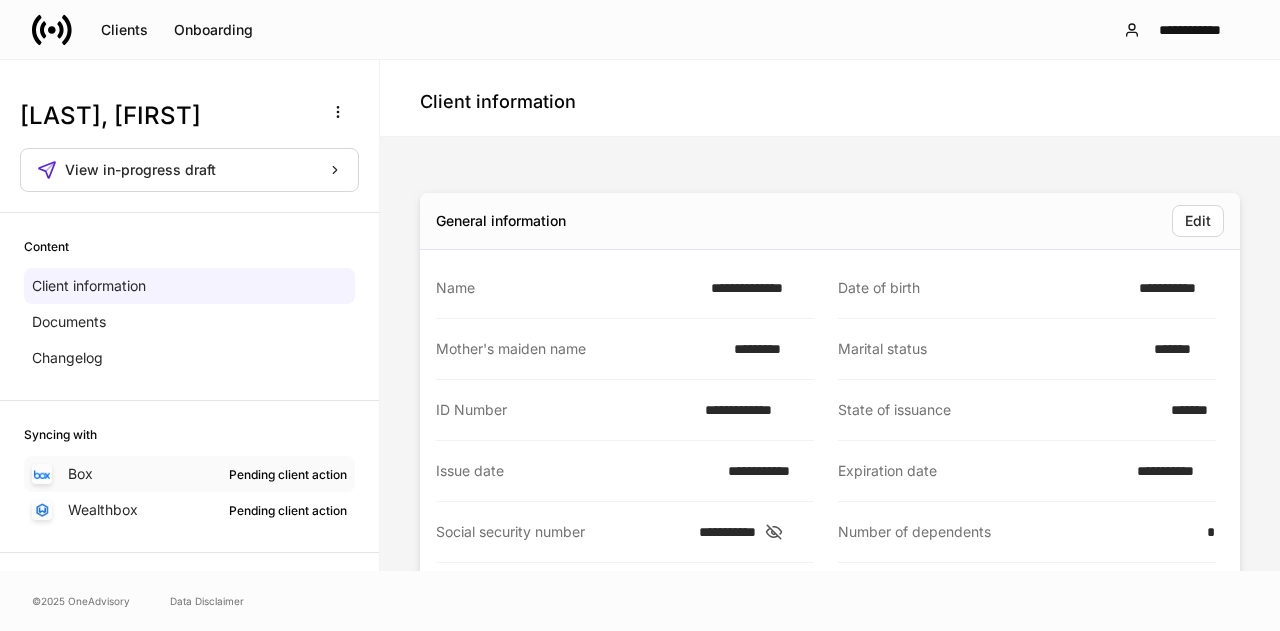 click on "Pending client action" at bounding box center (288, 474) 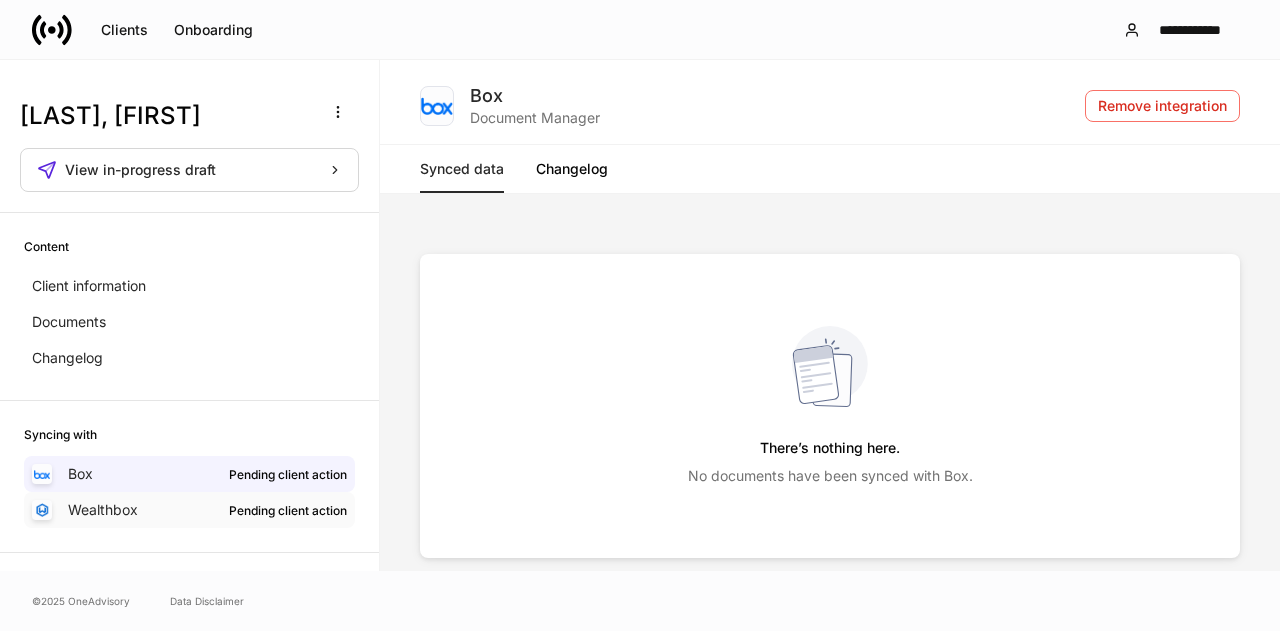 click on "Pending client action" at bounding box center [288, 510] 